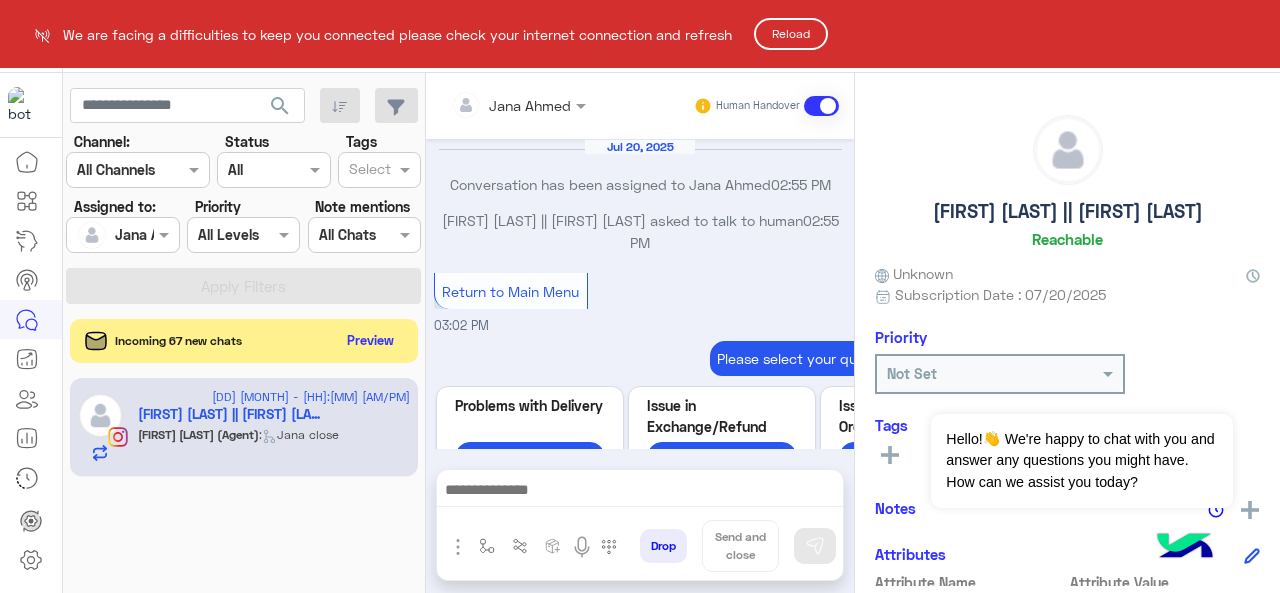 scroll, scrollTop: 0, scrollLeft: 0, axis: both 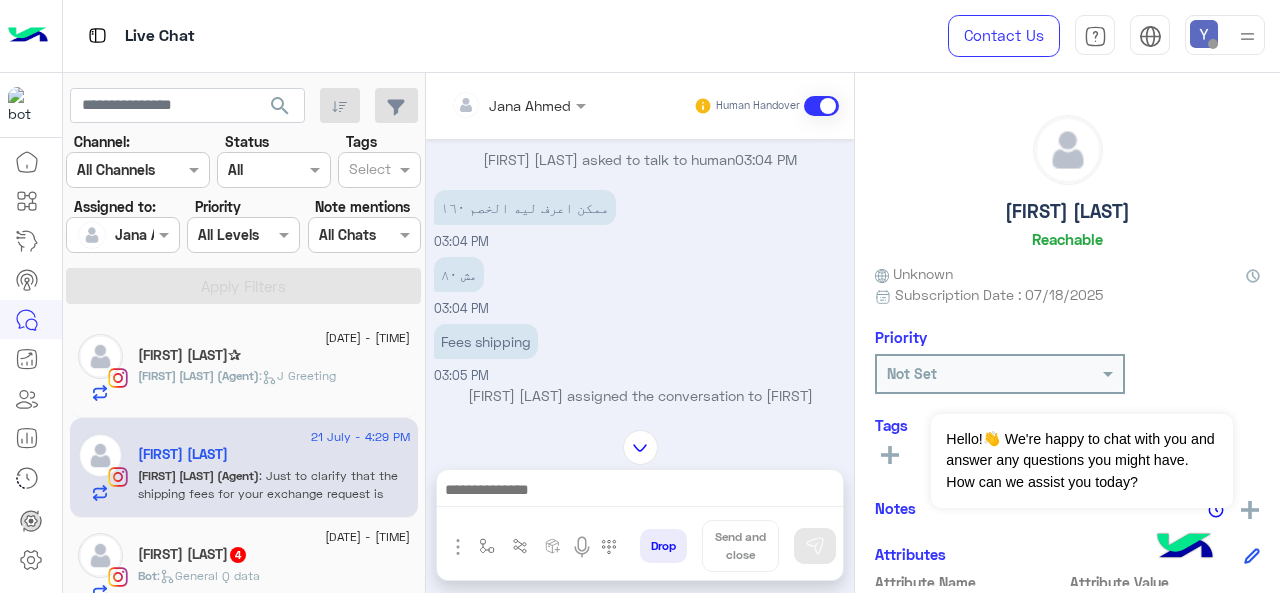 click at bounding box center [122, 234] 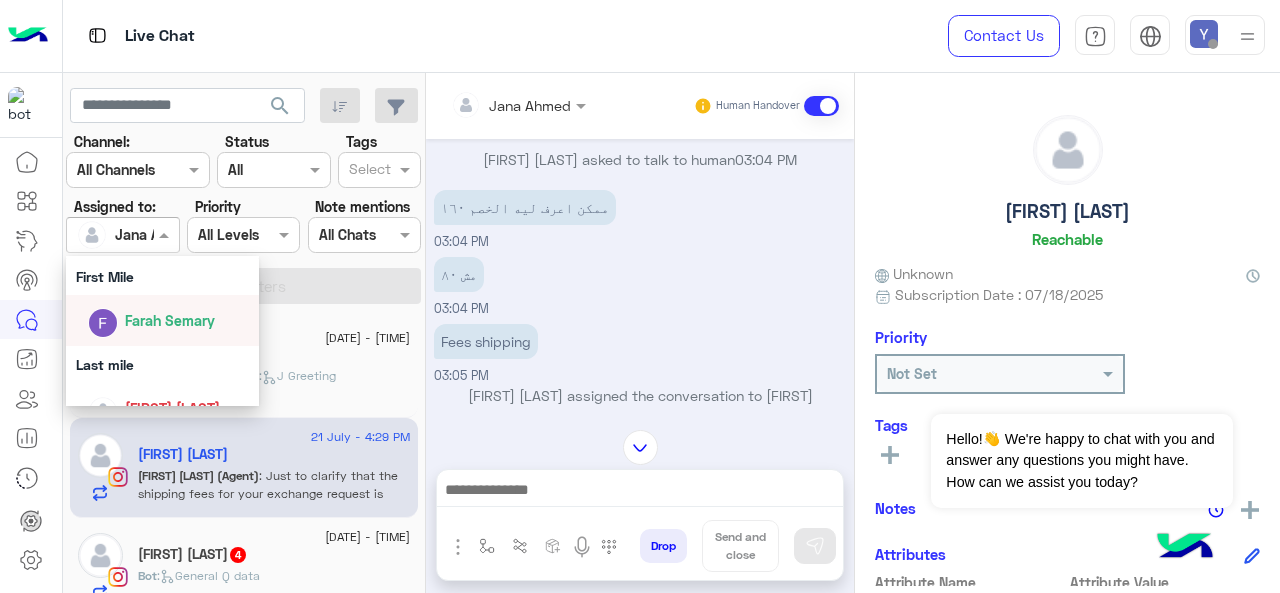 scroll, scrollTop: 392, scrollLeft: 0, axis: vertical 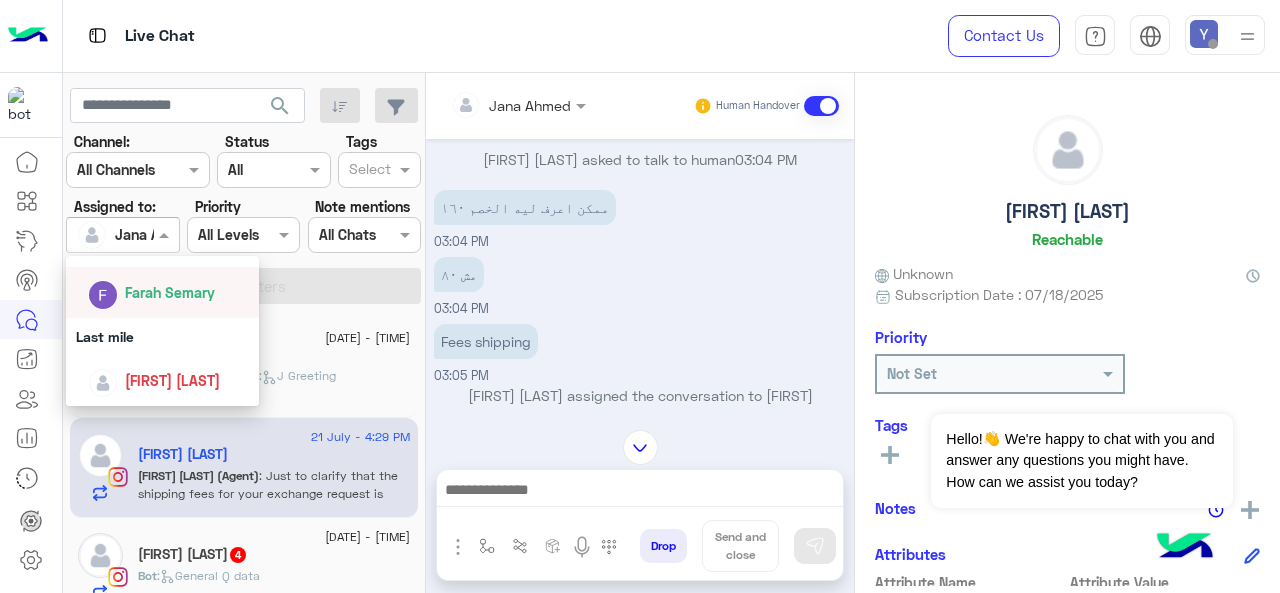 click on "Farah Semary" at bounding box center [170, 292] 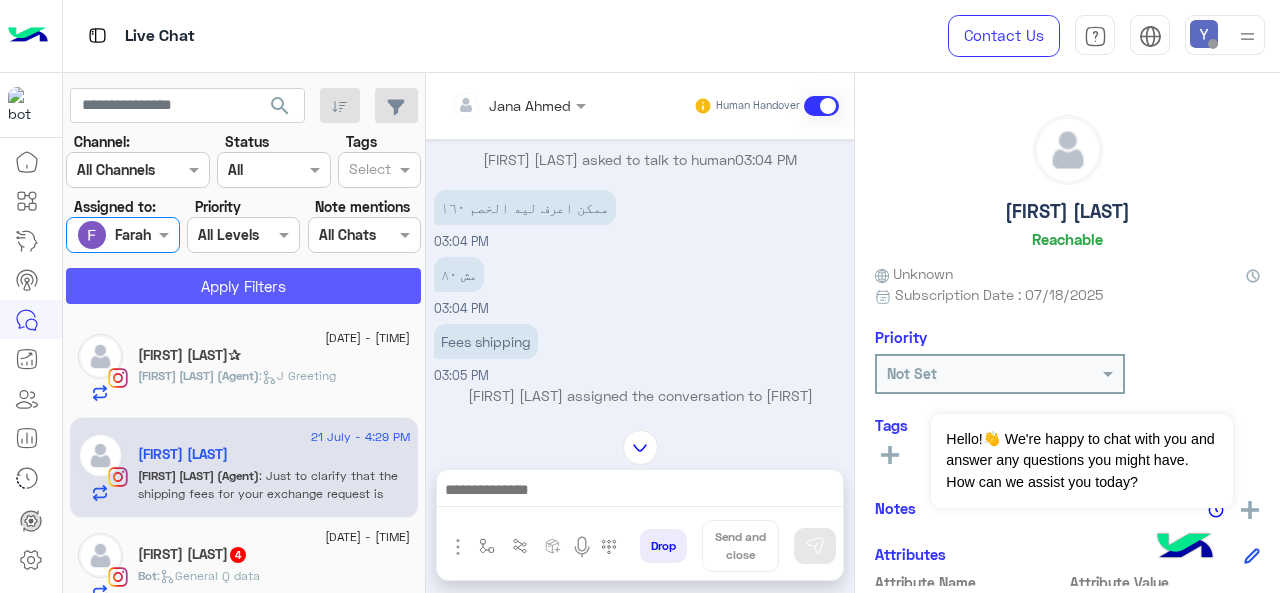 click on "Apply Filters" 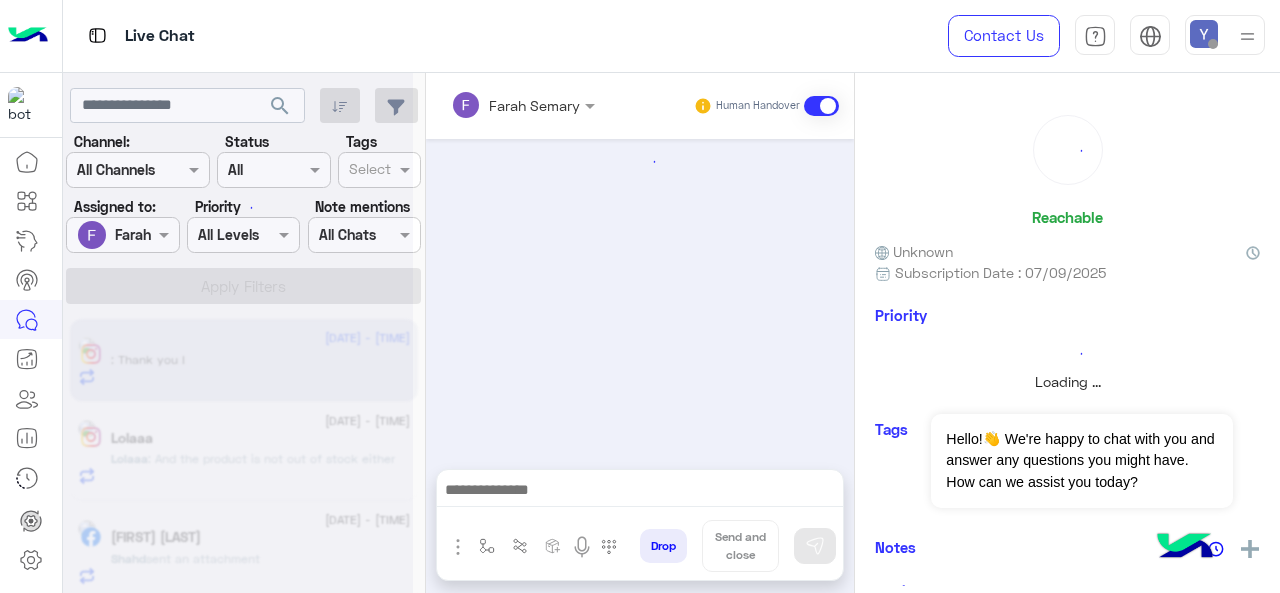 scroll, scrollTop: 618, scrollLeft: 0, axis: vertical 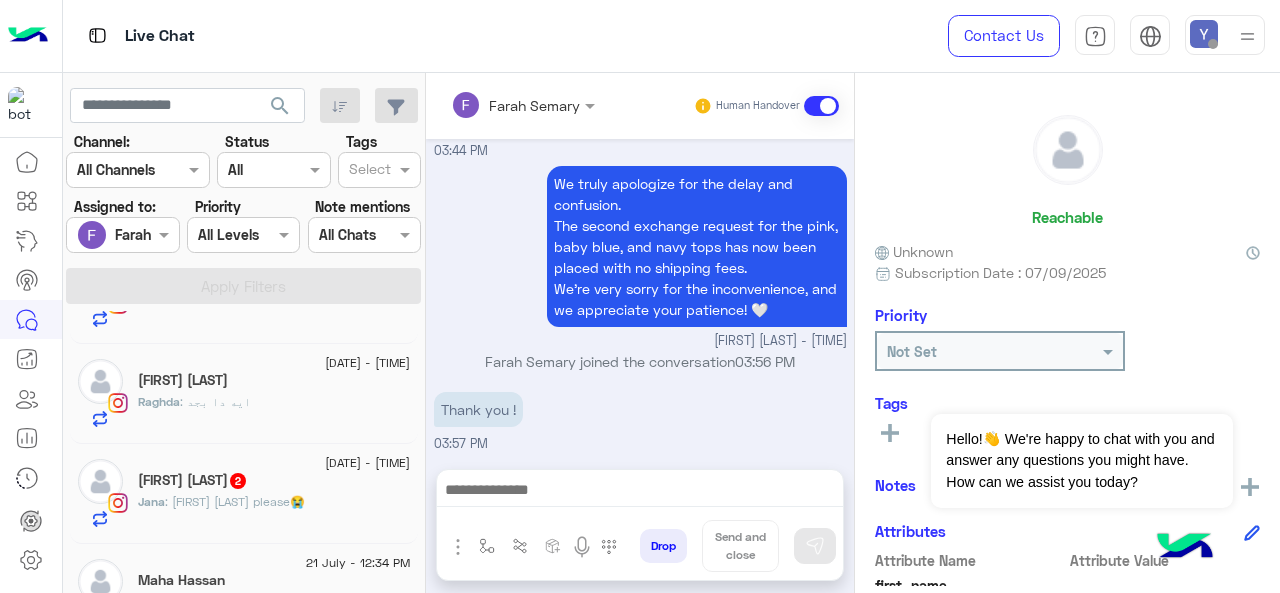 click on ": [FIRST] [LAST] please😭" 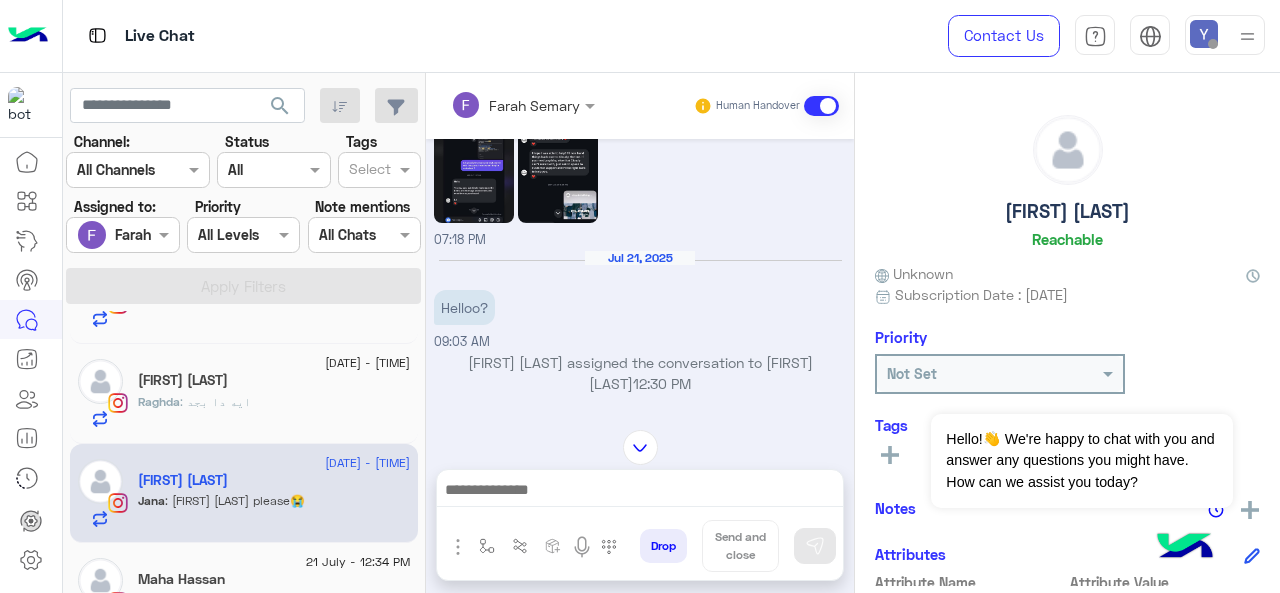 scroll, scrollTop: 657, scrollLeft: 0, axis: vertical 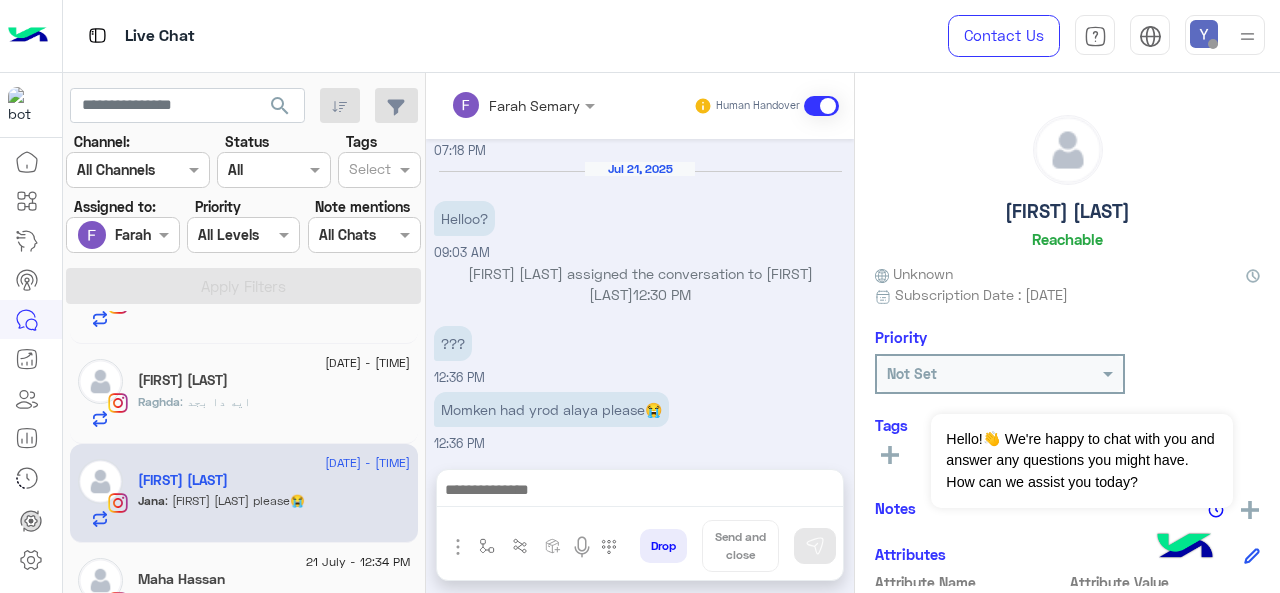 click on ": ايه دا بجد" 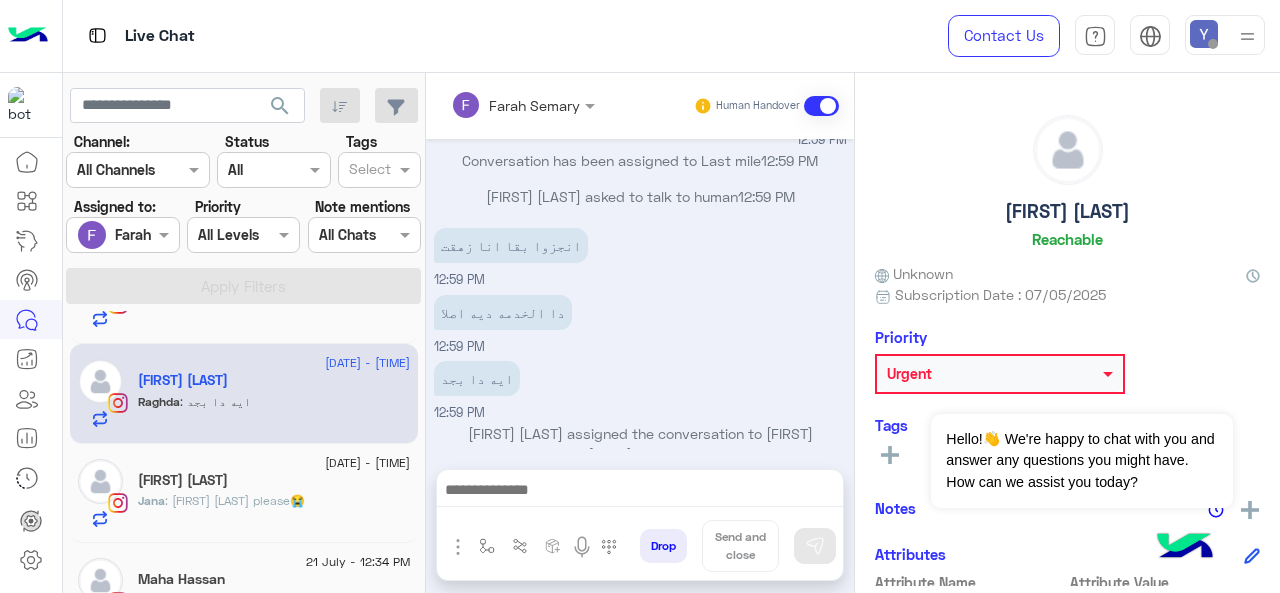 scroll, scrollTop: 768, scrollLeft: 0, axis: vertical 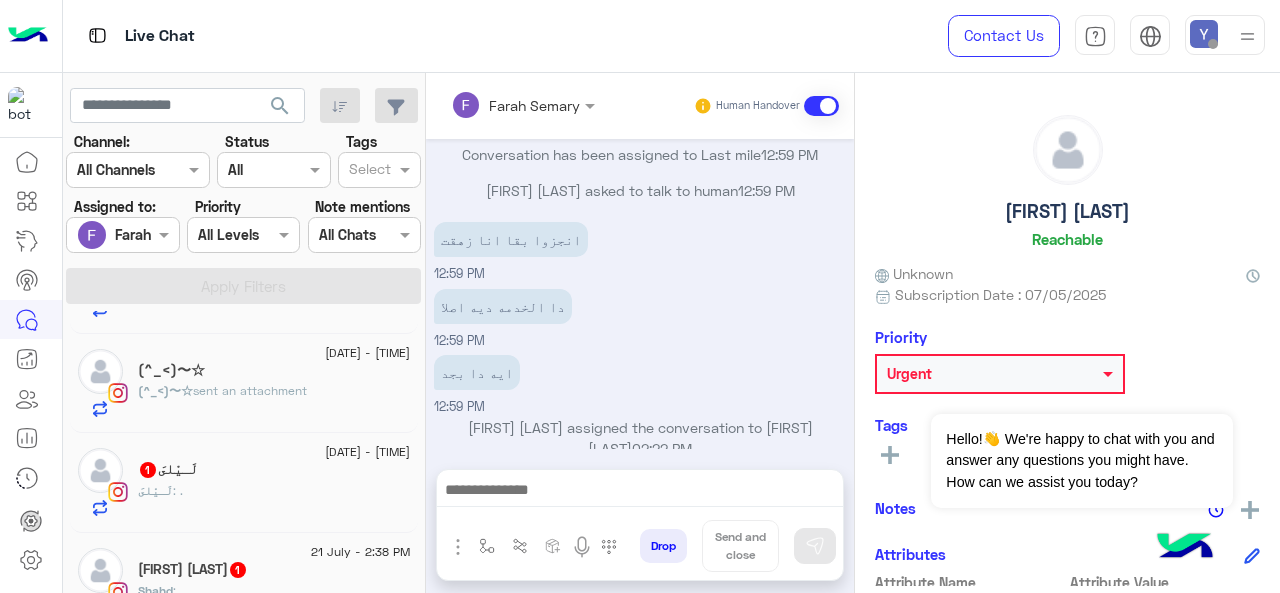 click on "[FIRST] : ." 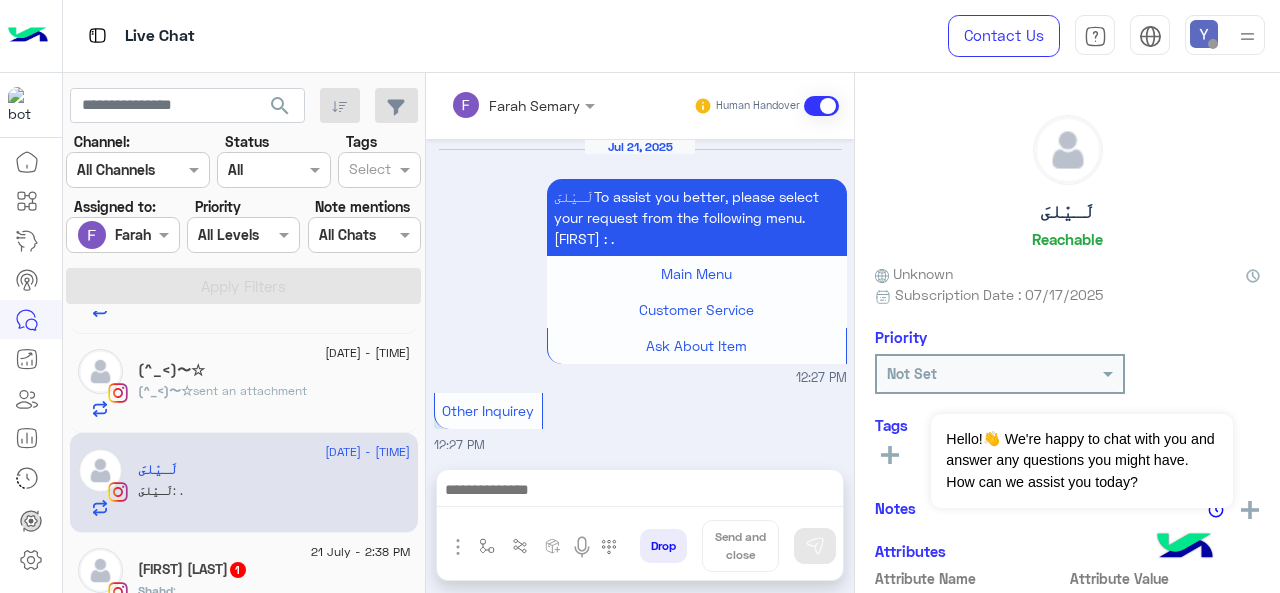 scroll, scrollTop: 806, scrollLeft: 0, axis: vertical 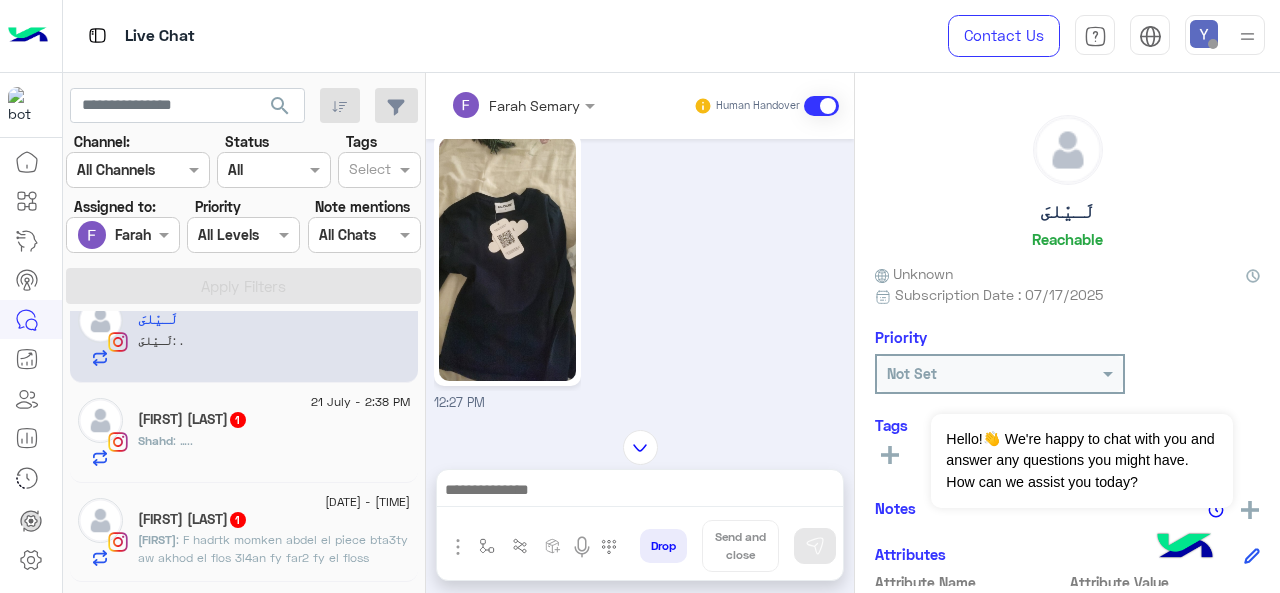 click on "[FIRST] : ….." 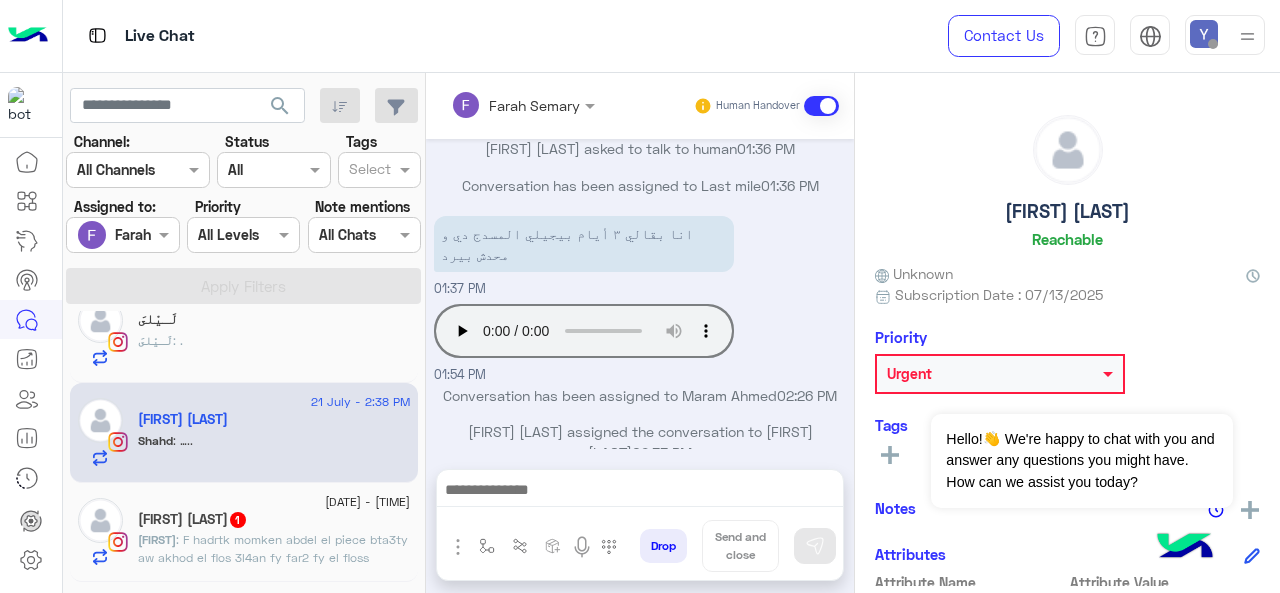 scroll, scrollTop: 433, scrollLeft: 0, axis: vertical 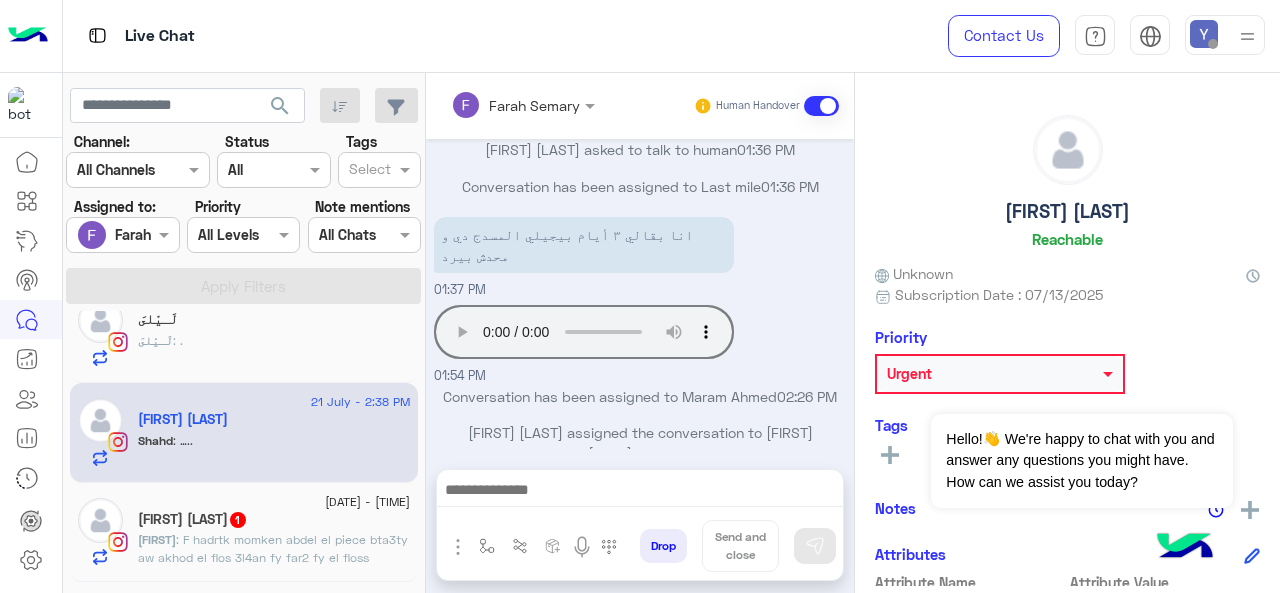 click on "[FIRST] [LAST]   Reachable   Unknown      Subscription Date : [DATE]  Priority Urgent  Tags   See All   Notes  Notes History No notes added yet.  Add note   Attributes  Attribute Name Attribute Value first_name  [FIRST]  last_name  [LAST]  profile_pic gender    locale    timezone  Unknown signup_date  [DATE]  last_visited_flow  Track exchange  last_interaction  [DATE], [TIME]  last_message  …..  last_clicked_button  Support for Exchange/Refund  phone_number    ChannelId  Instagram  HandoverOn  true  UserId  [NUMBER]  email    last_message_sentiment  Neutral  last_message_id  aWdfZAG1faXRlbToxOklHTWVzc2FnZAUlEOjE3ODQxNDYxODU3MTcyNzQwOjM0MDI4MjM2Njg0MTcxMDMwMTI0NDI1OTc2NjQwNTc2NjAwMTYzOTozMjMzODk0ODg1NDk1MjU5NTQ0NjE3NTAyOTcxMTA3NzM3NgZDZD" 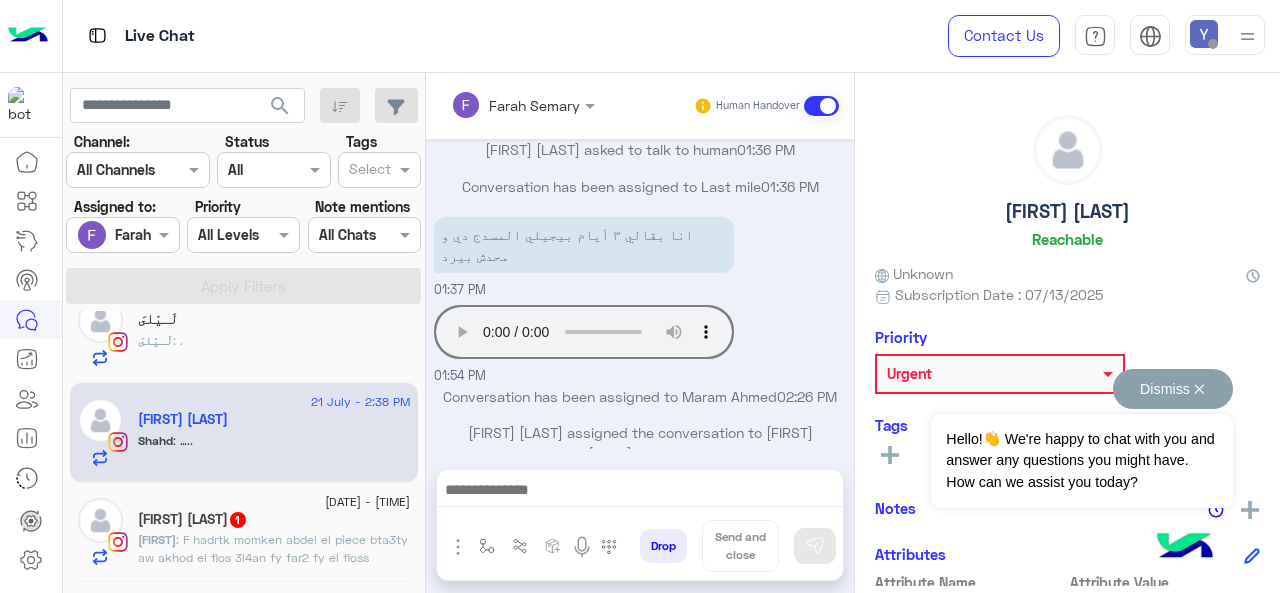 click on "Dismiss ✕" at bounding box center [1173, 389] 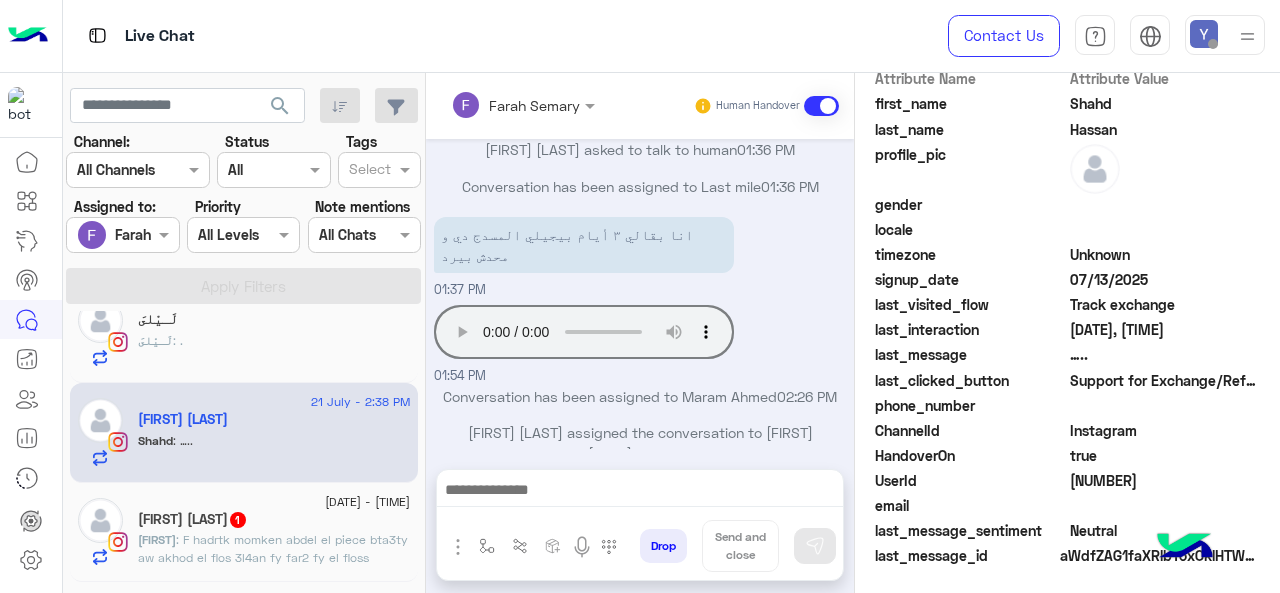 scroll, scrollTop: 508, scrollLeft: 0, axis: vertical 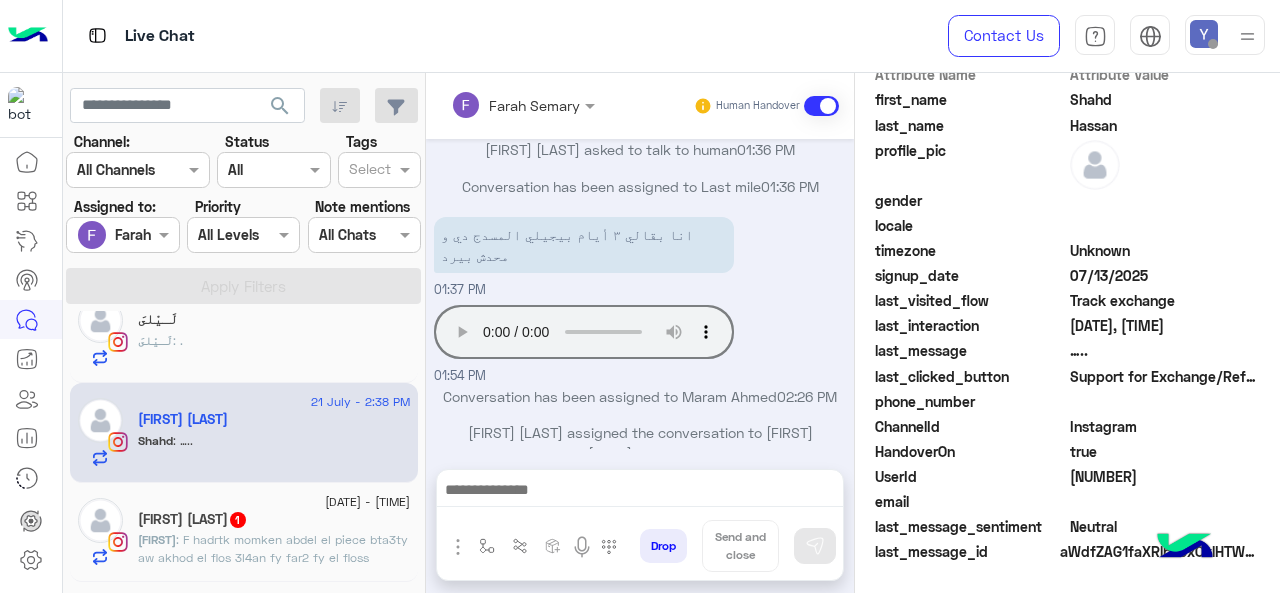 click on "[NUMBER]" 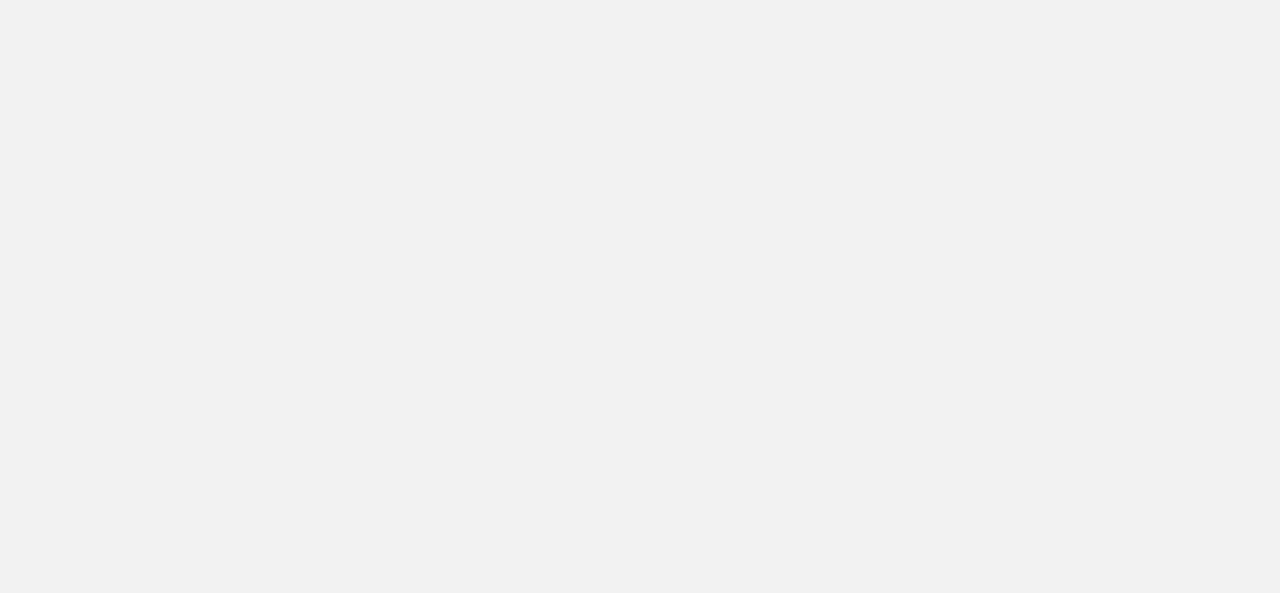 scroll, scrollTop: 0, scrollLeft: 0, axis: both 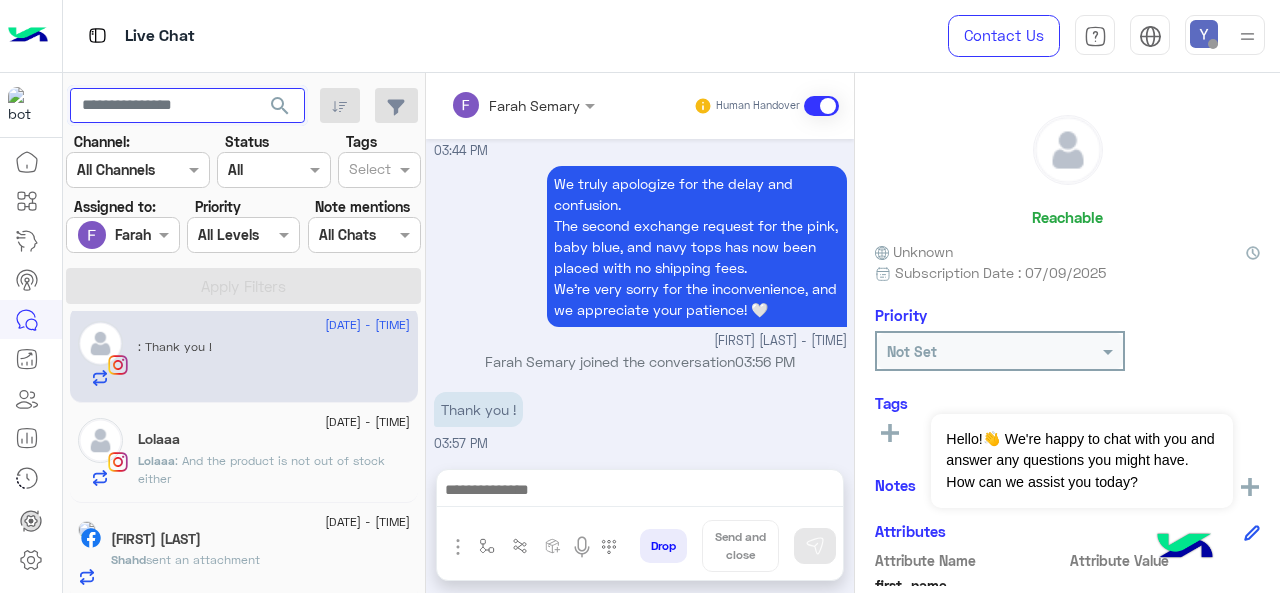 click at bounding box center [187, 106] 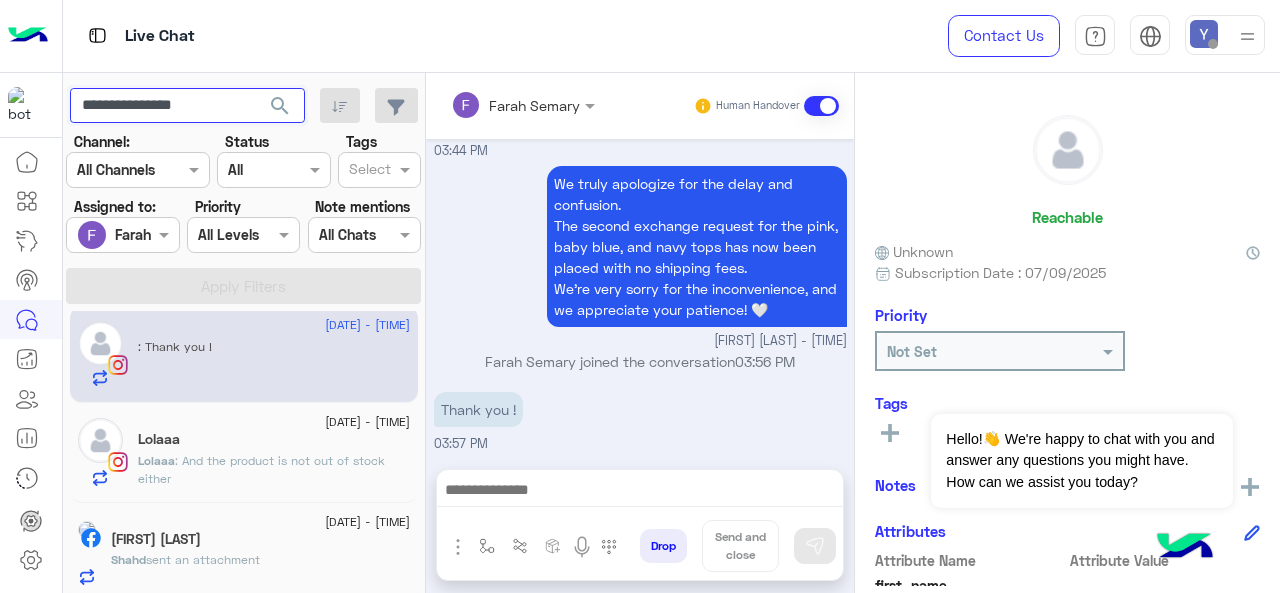 type on "**********" 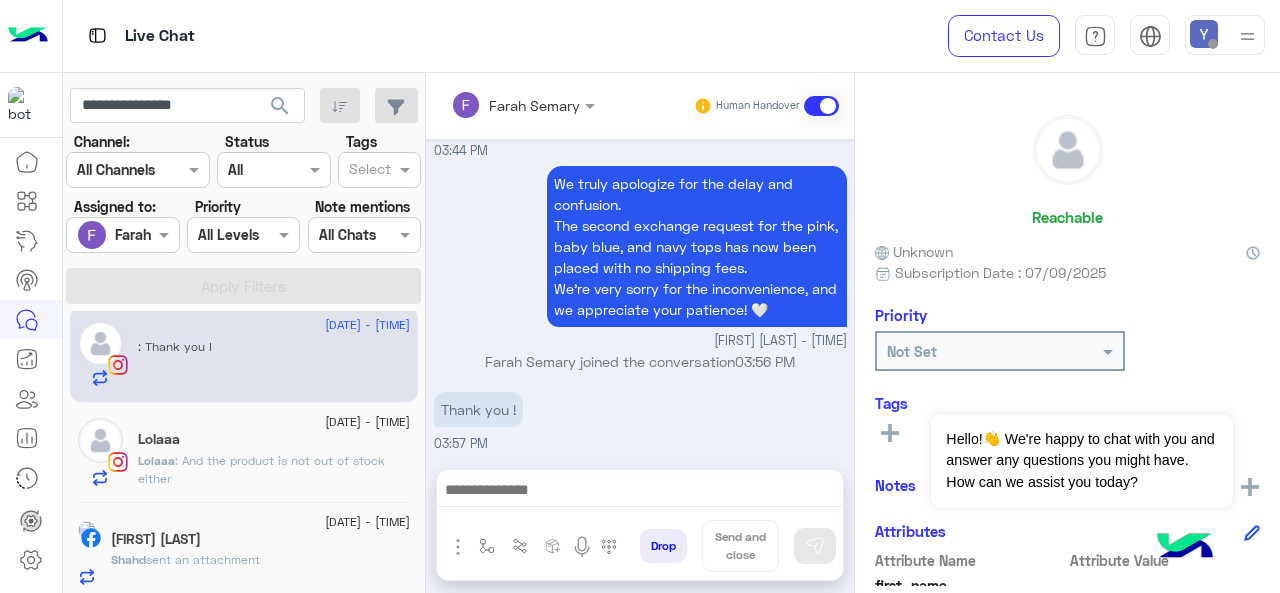 click on "search" 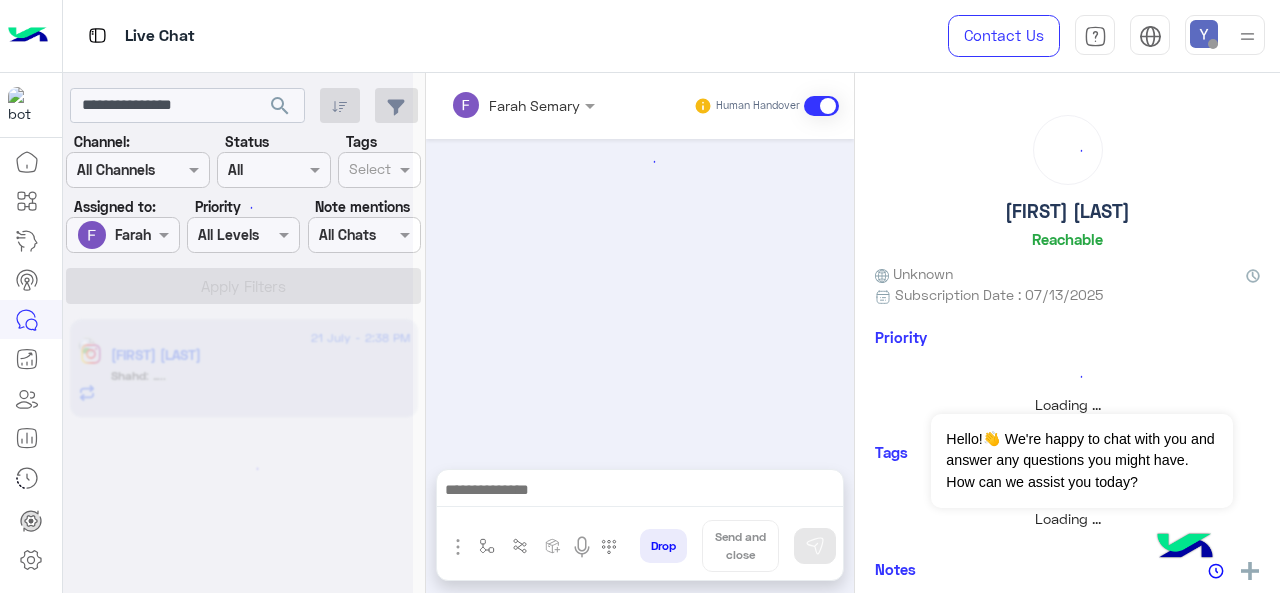 scroll, scrollTop: 0, scrollLeft: 0, axis: both 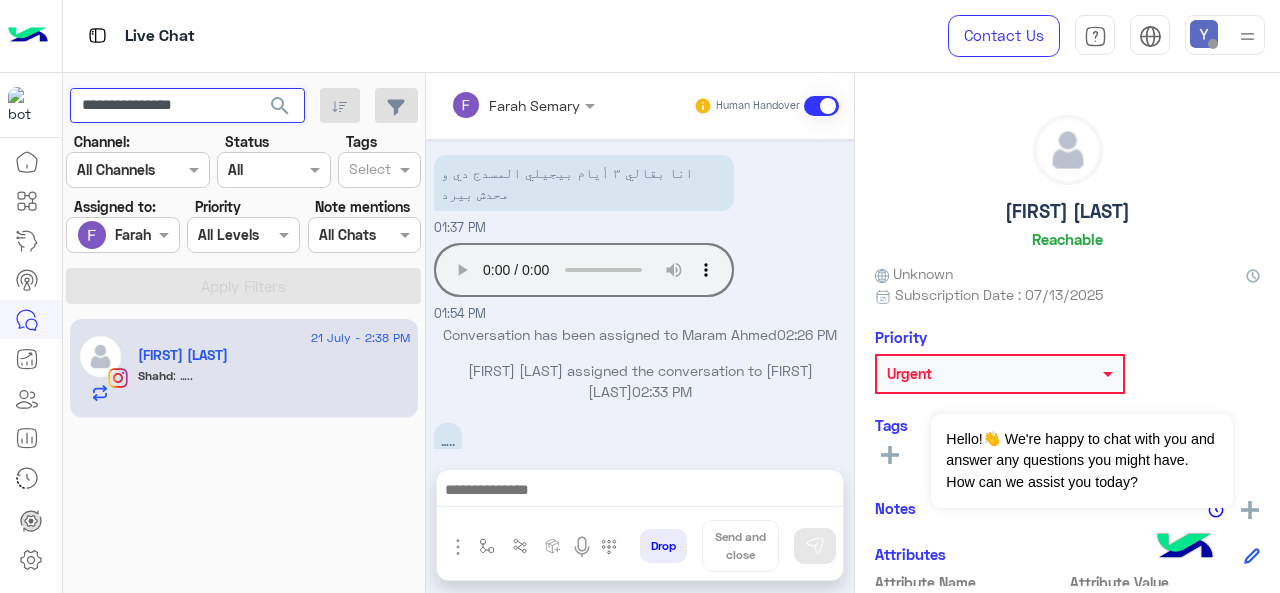 click on "**********" at bounding box center (187, 106) 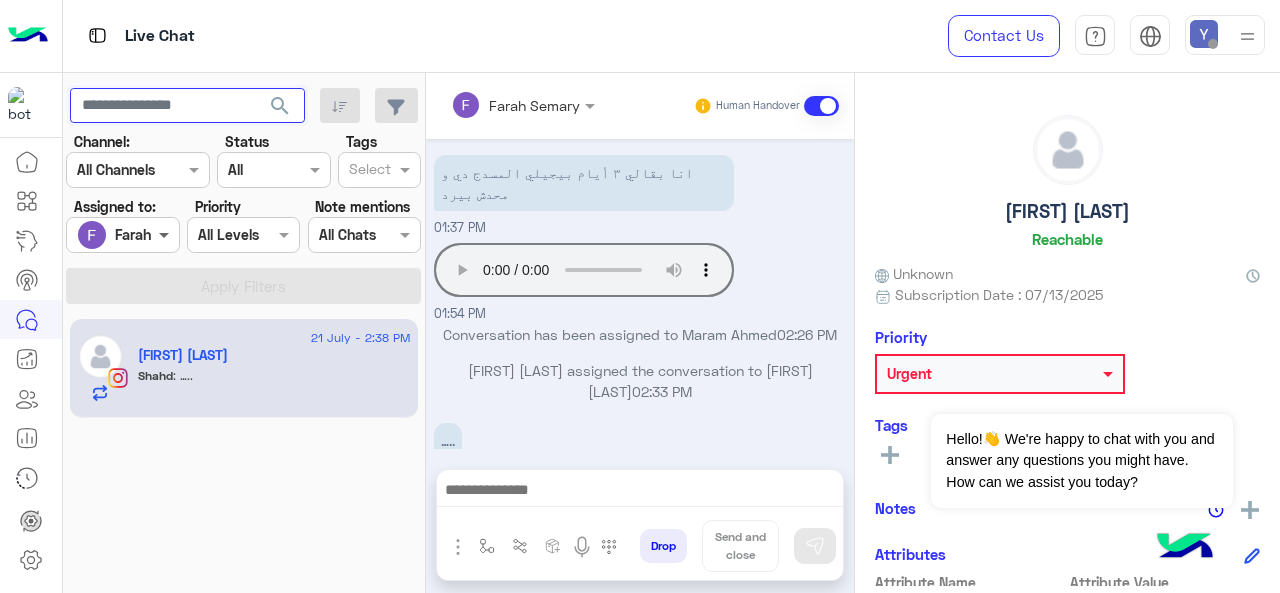 type 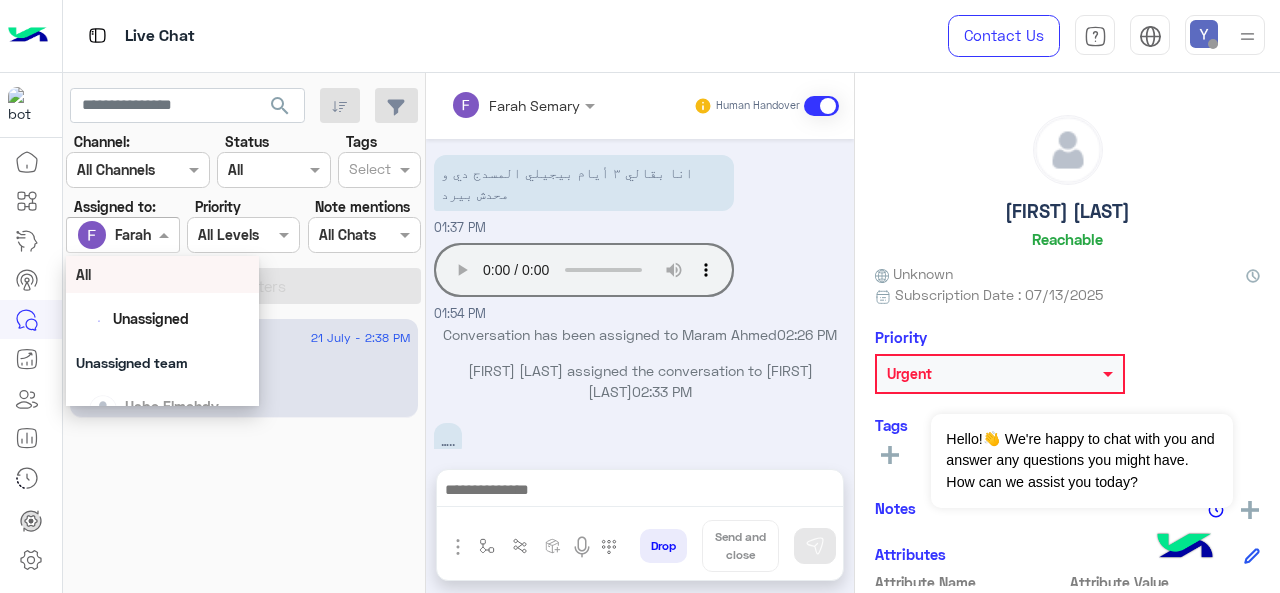 click at bounding box center [166, 234] 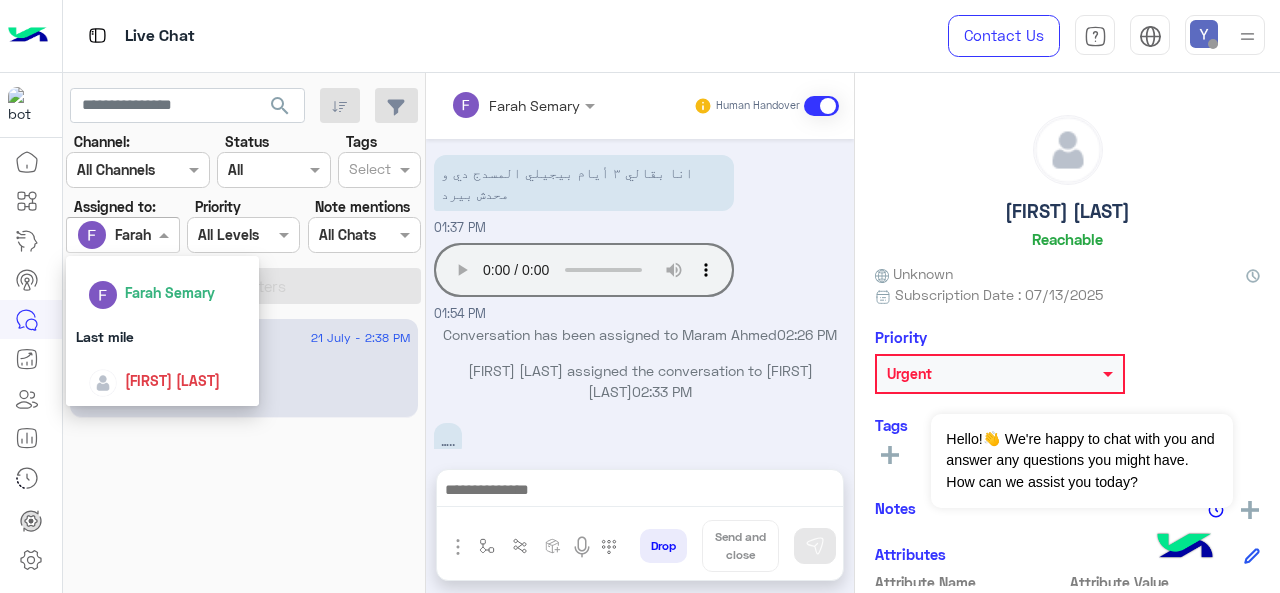 scroll, scrollTop: 392, scrollLeft: 0, axis: vertical 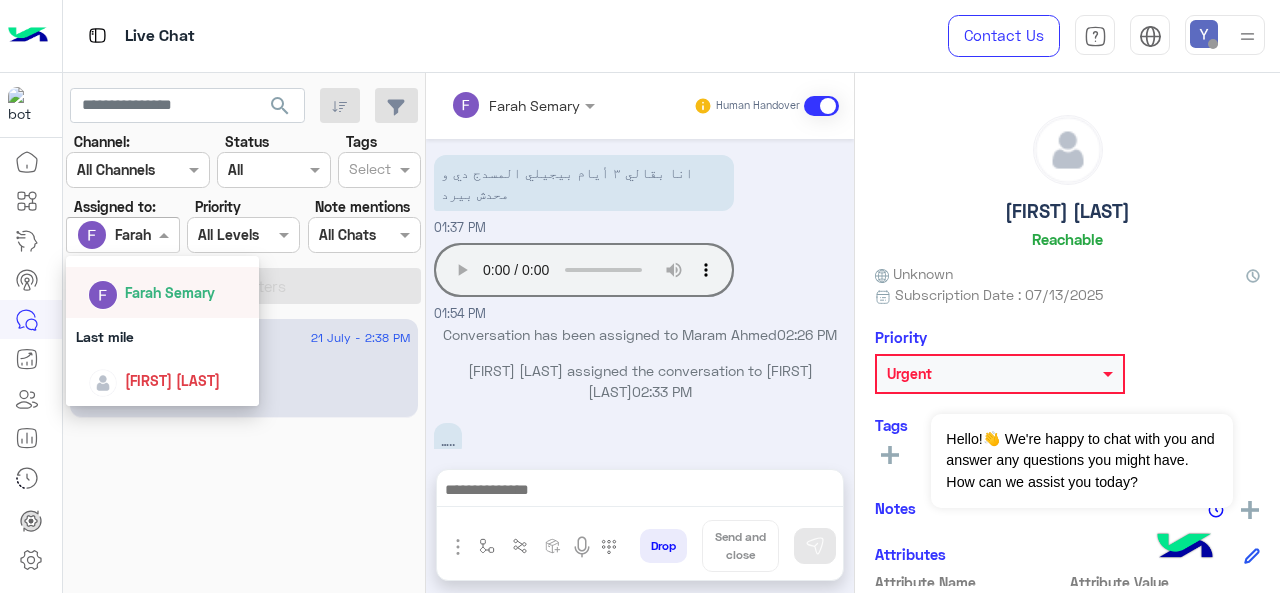 click on "Farah Semary" at bounding box center [170, 292] 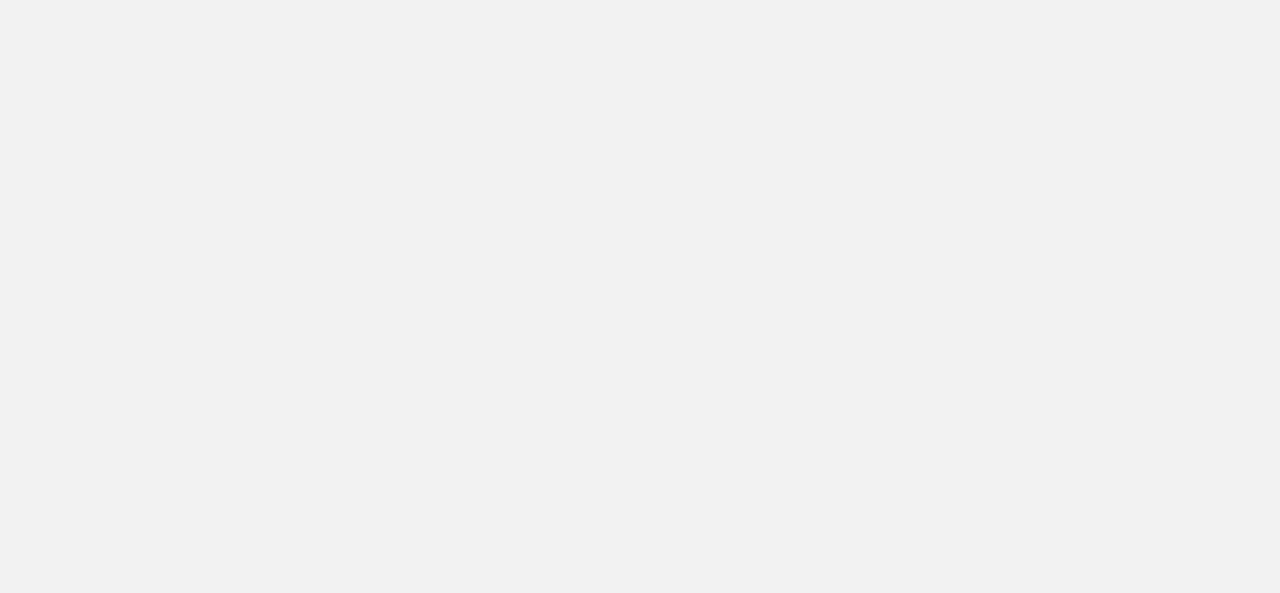 scroll, scrollTop: 0, scrollLeft: 0, axis: both 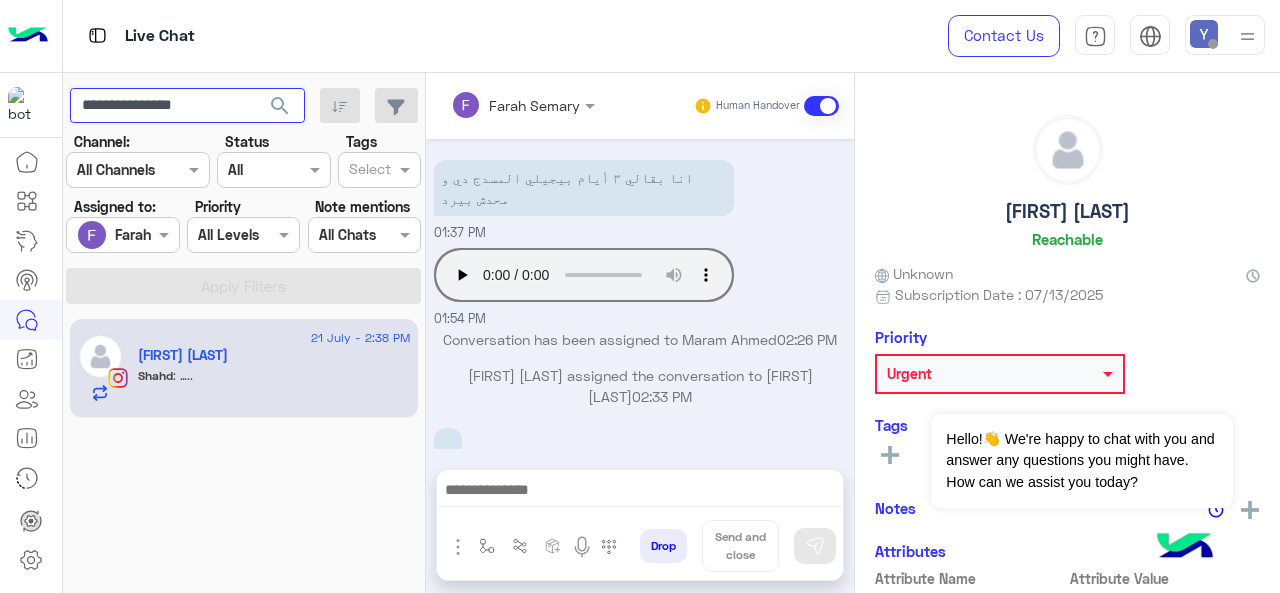 click on "**********" at bounding box center [187, 106] 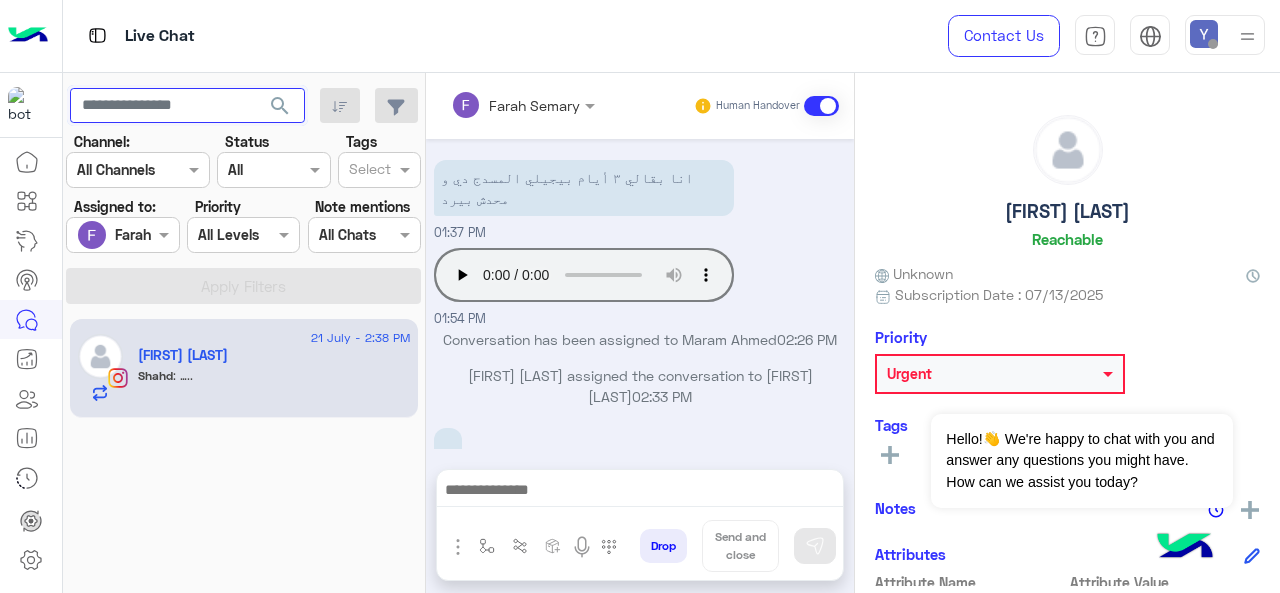 type 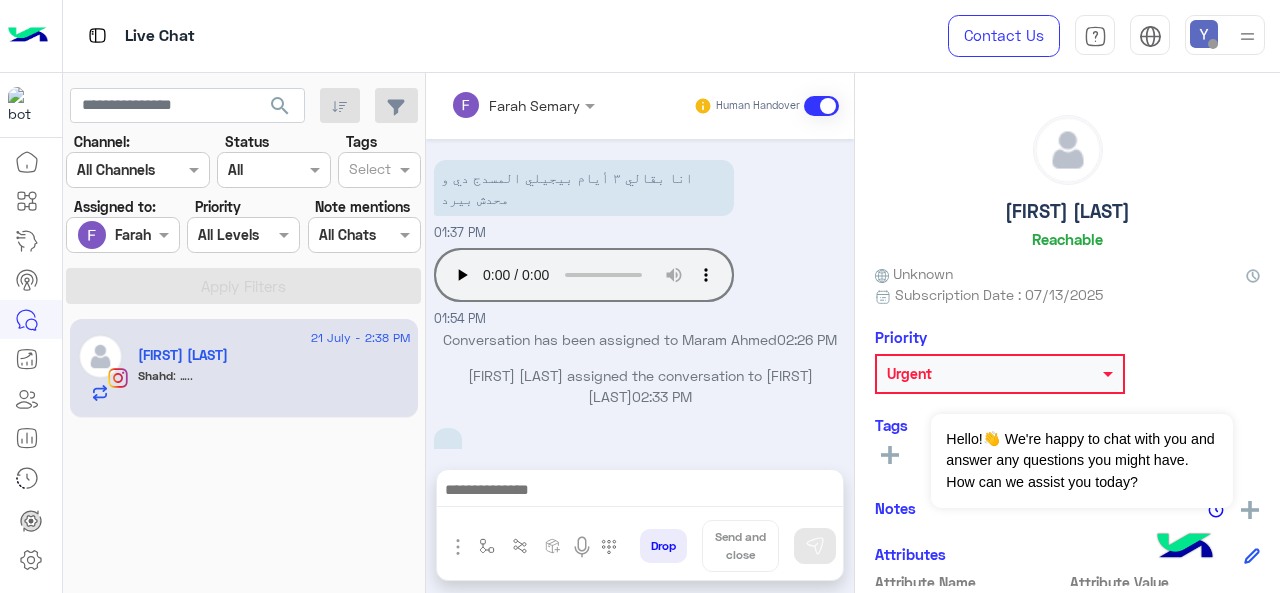 click on "search" 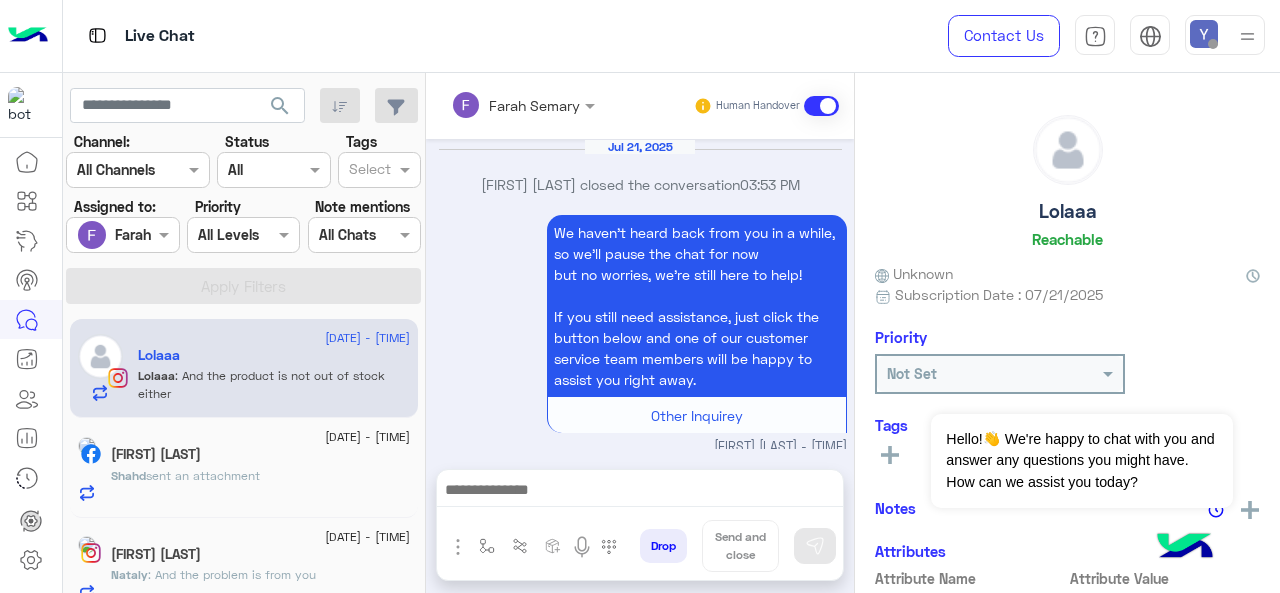 scroll, scrollTop: 733, scrollLeft: 0, axis: vertical 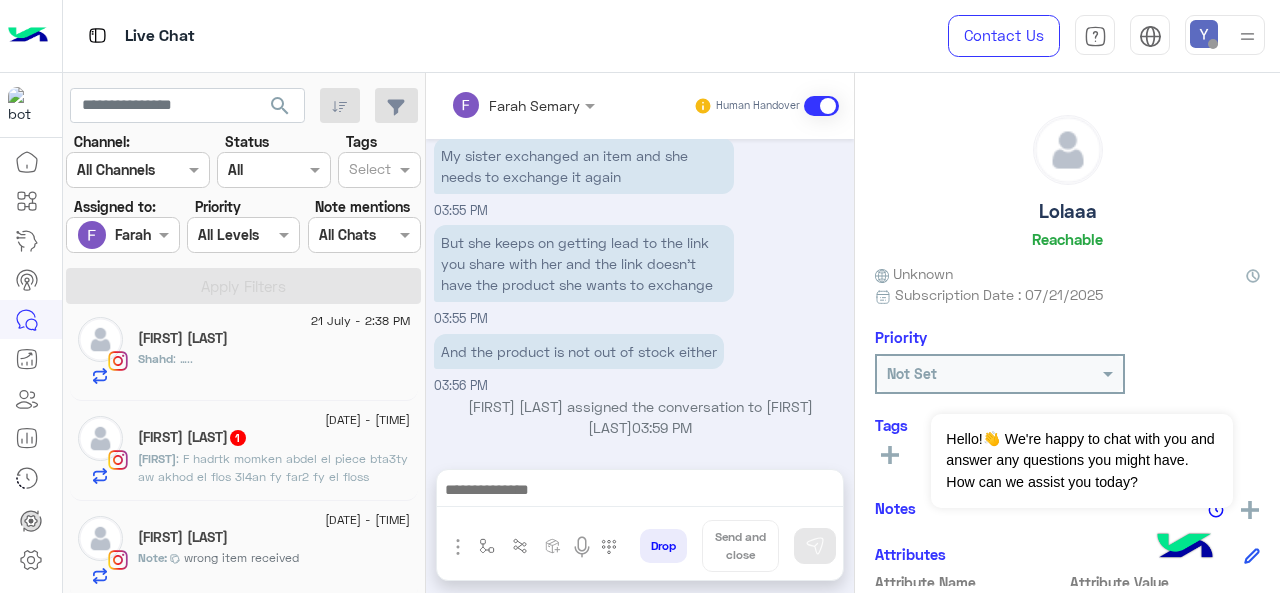 click on ": F hadrtk momken abdel el piece bta3ty aw akhod el flos 3l4an fy far2 fy el floss" 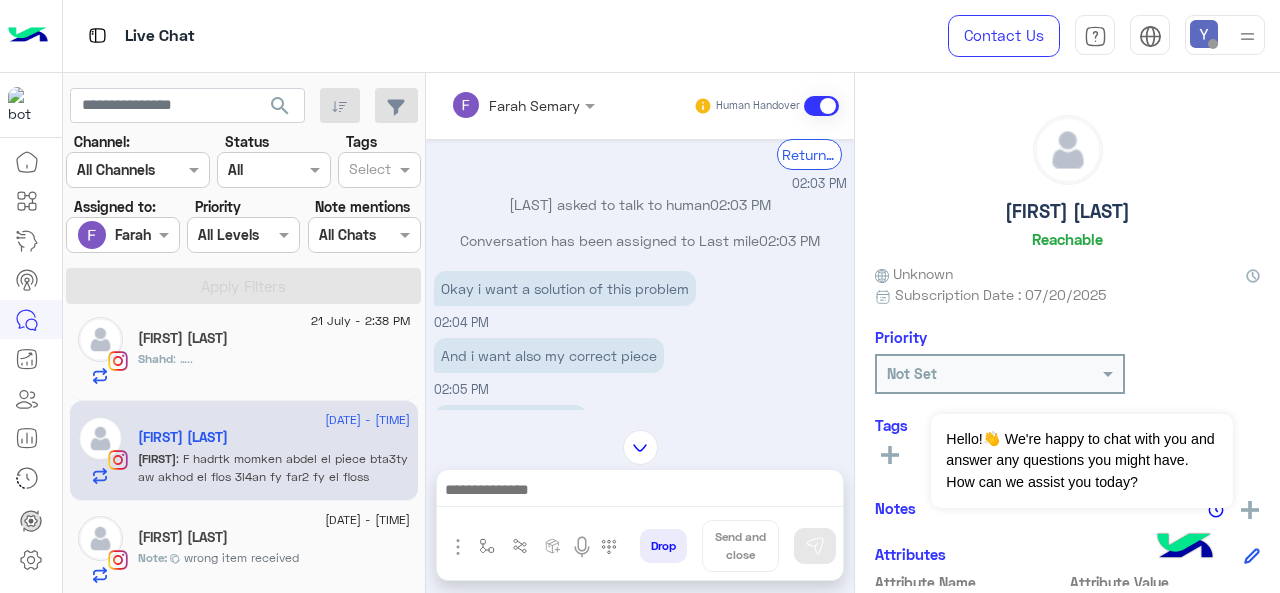 scroll, scrollTop: 337, scrollLeft: 0, axis: vertical 